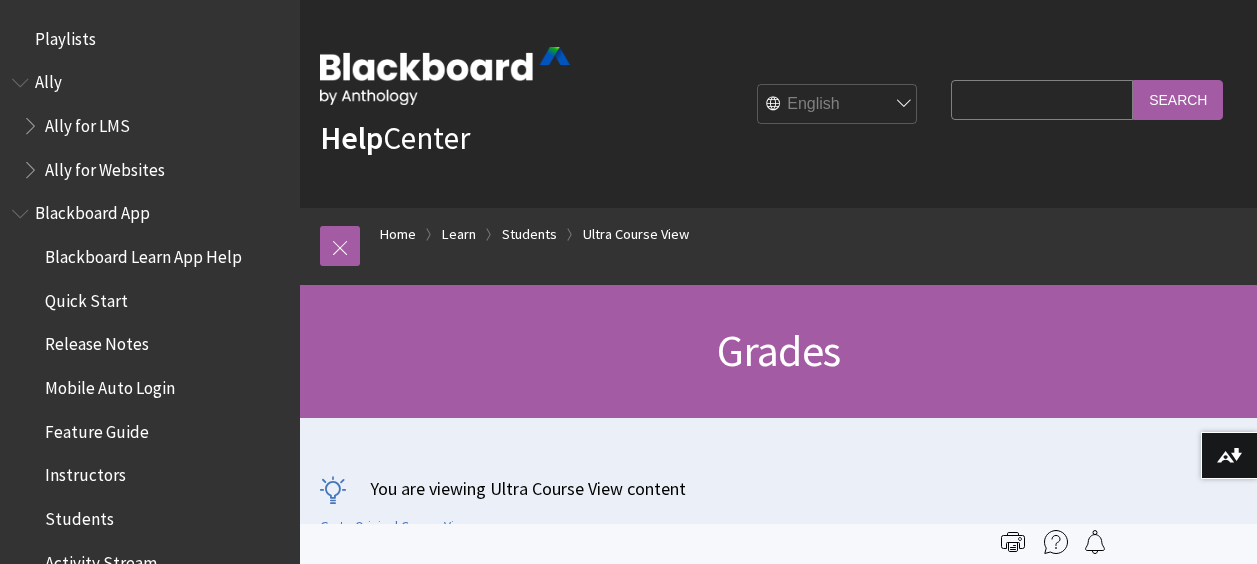 scroll, scrollTop: 0, scrollLeft: 0, axis: both 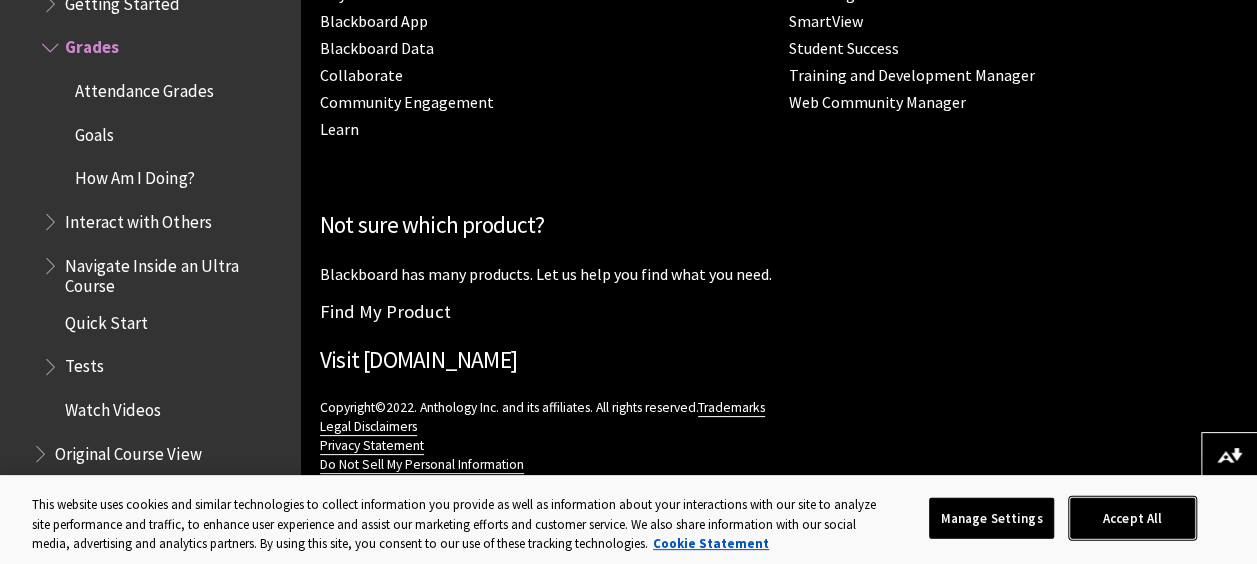 click on "Accept All" at bounding box center (1132, 518) 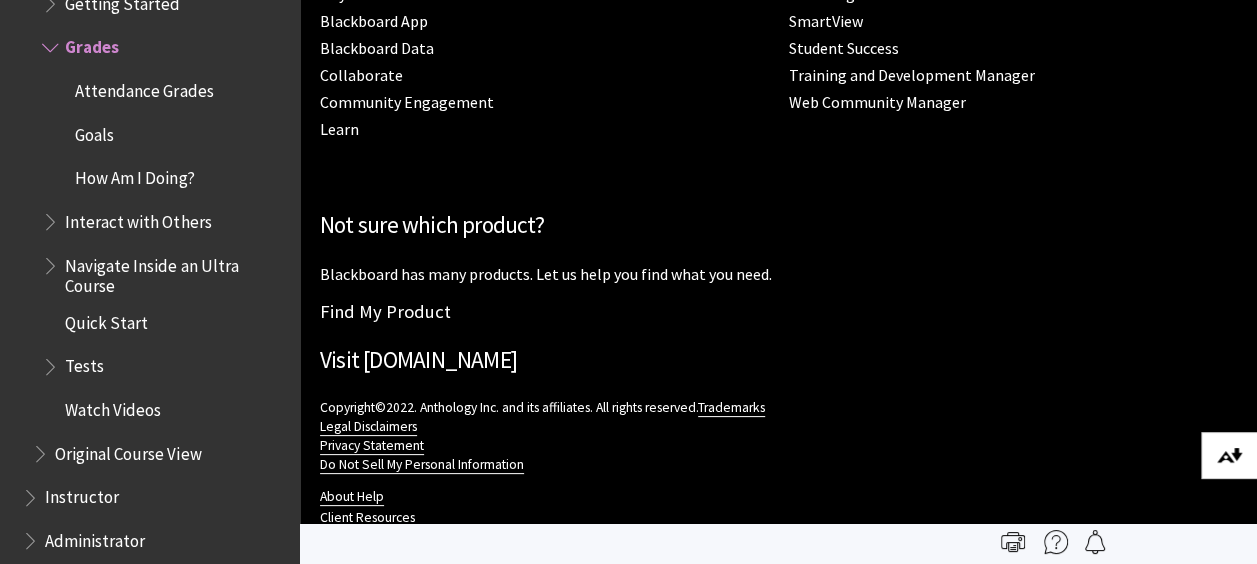 click at bounding box center [1229, 456] 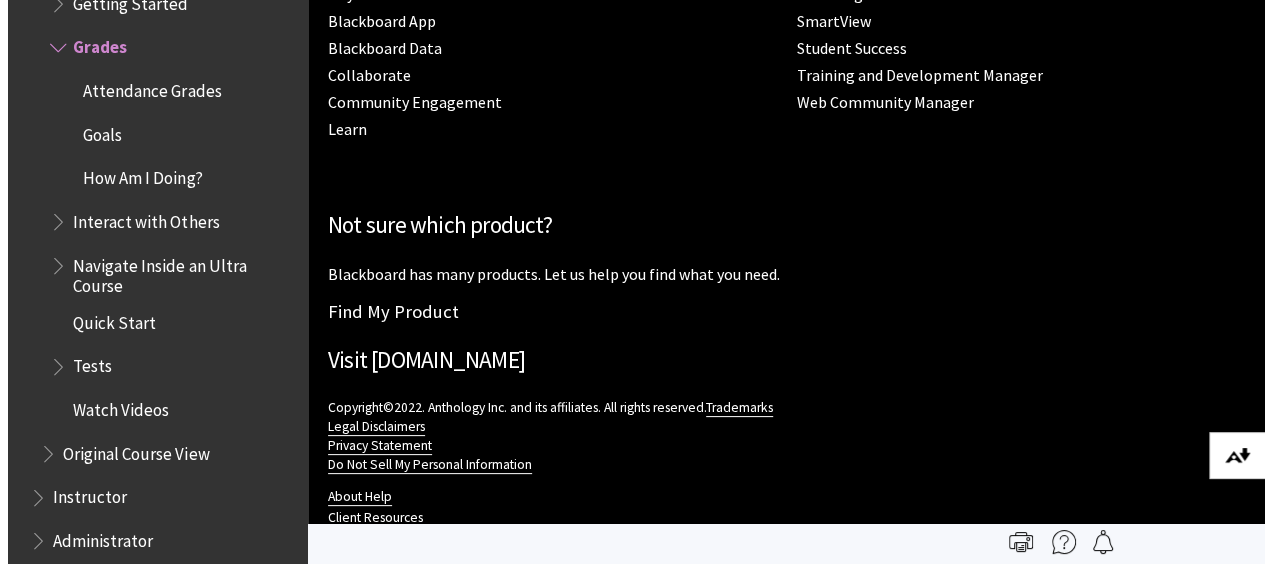 scroll, scrollTop: 8361, scrollLeft: 0, axis: vertical 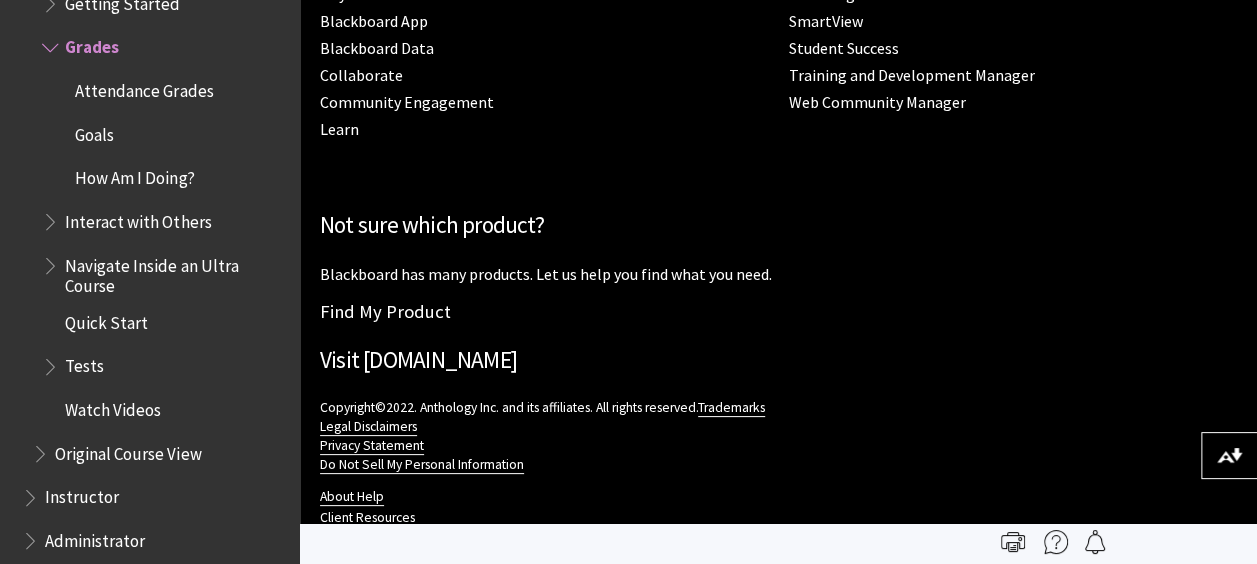 click on "Not sure which product?
Blackboard has many products. Let us help you find what you need.
Find My Product" at bounding box center (778, 265) 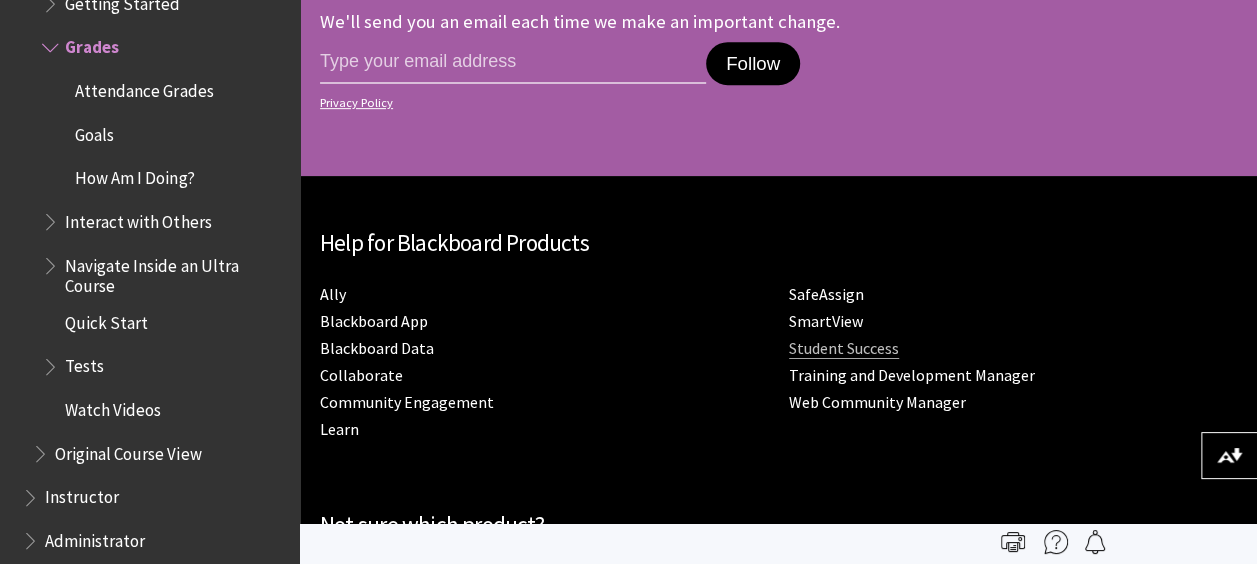 click on "Student Success" at bounding box center (844, 348) 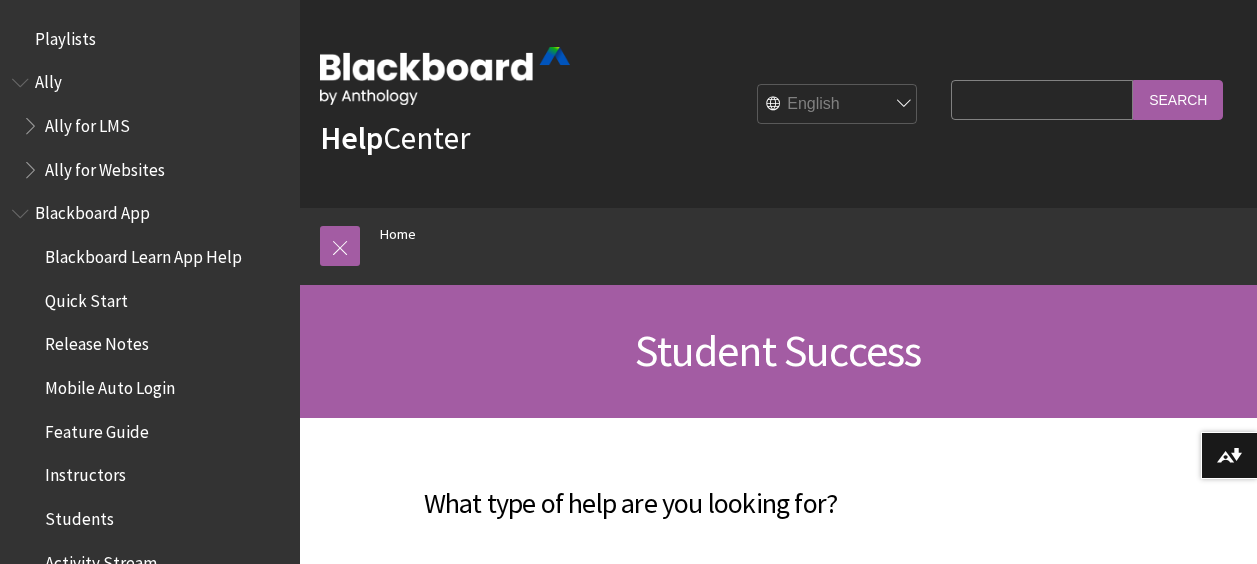 scroll, scrollTop: 0, scrollLeft: 0, axis: both 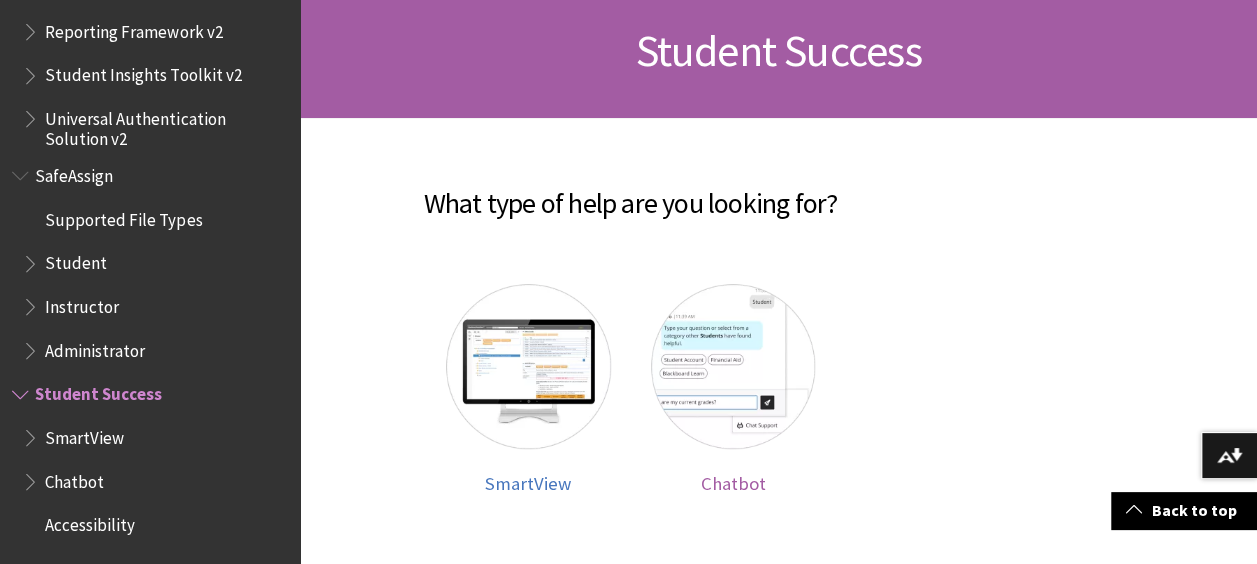 click at bounding box center (733, 366) 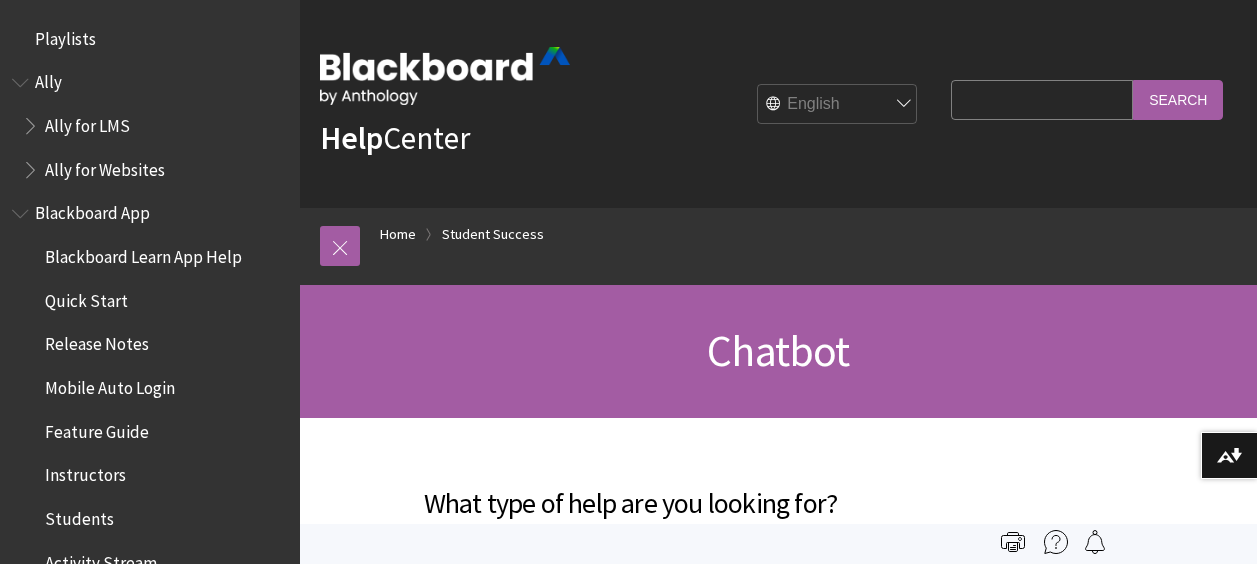 scroll, scrollTop: 0, scrollLeft: 0, axis: both 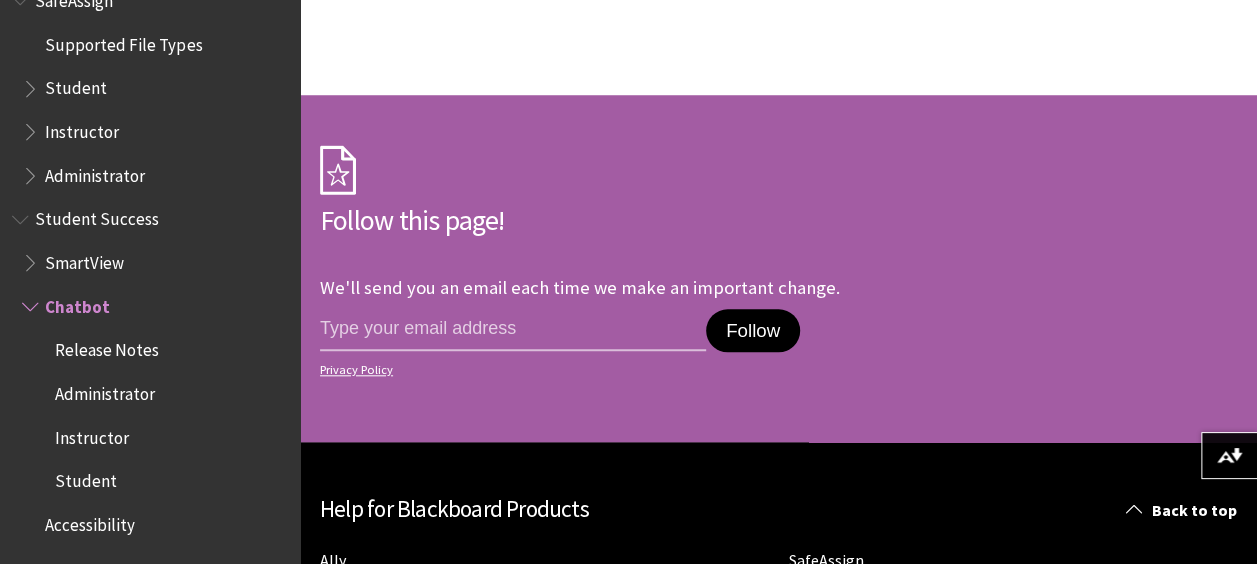 click at bounding box center [32, 84] 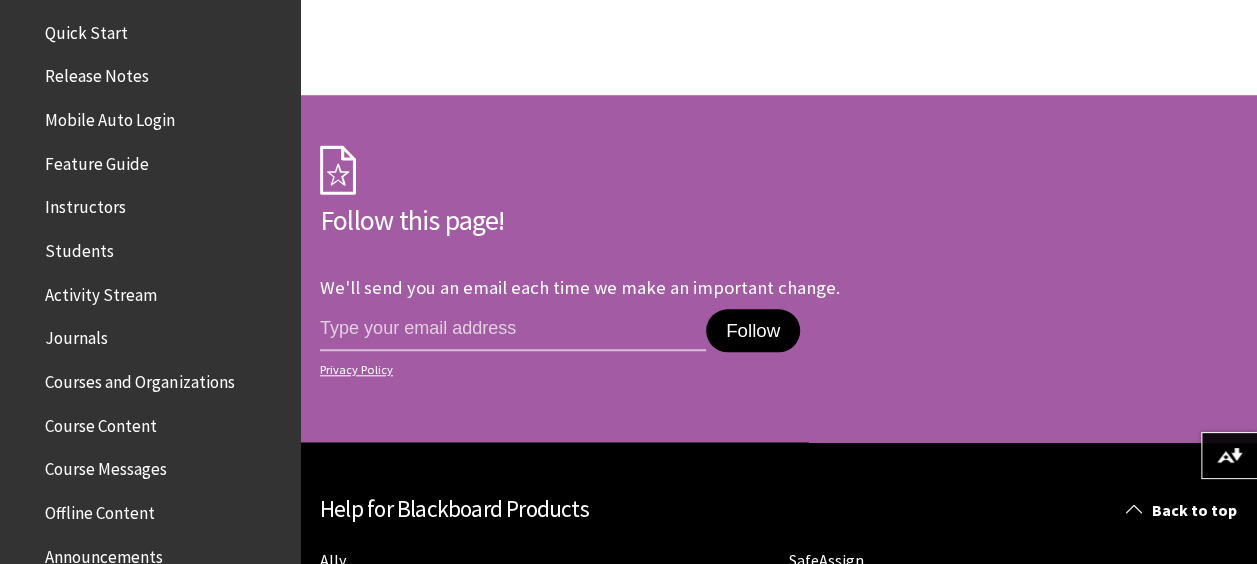 scroll, scrollTop: 300, scrollLeft: 0, axis: vertical 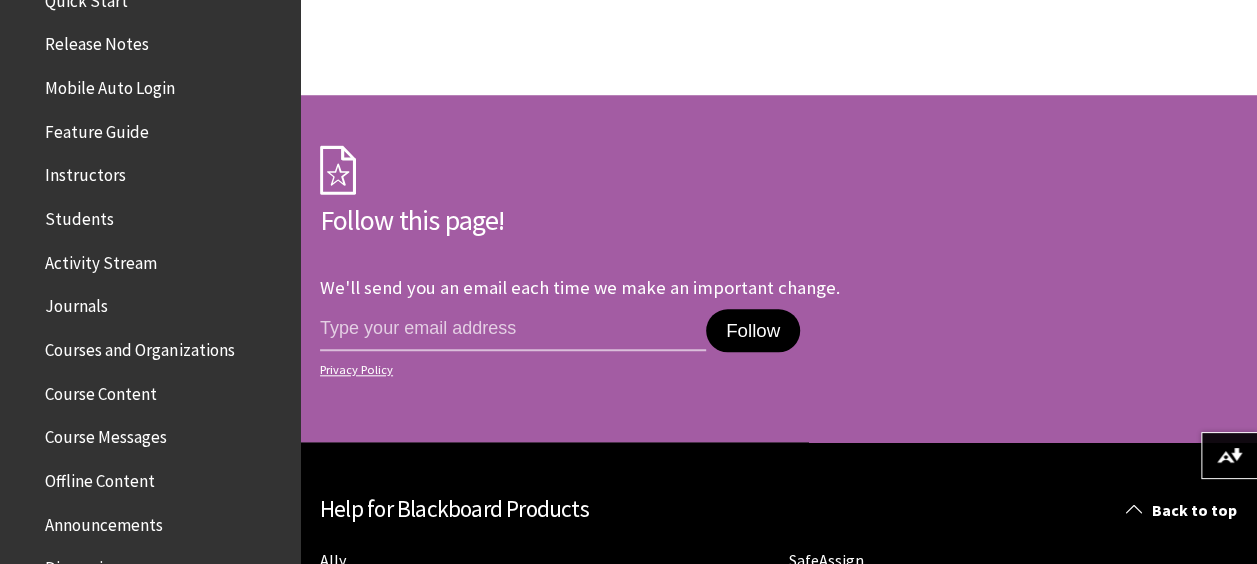 click on "Students" at bounding box center [79, 215] 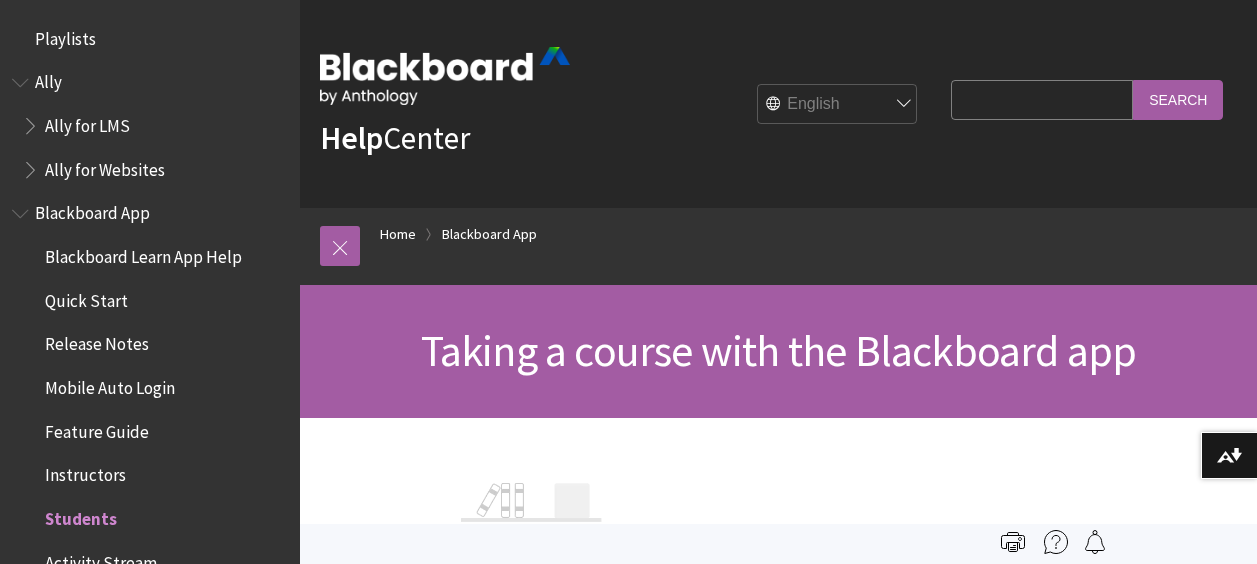 scroll, scrollTop: 0, scrollLeft: 0, axis: both 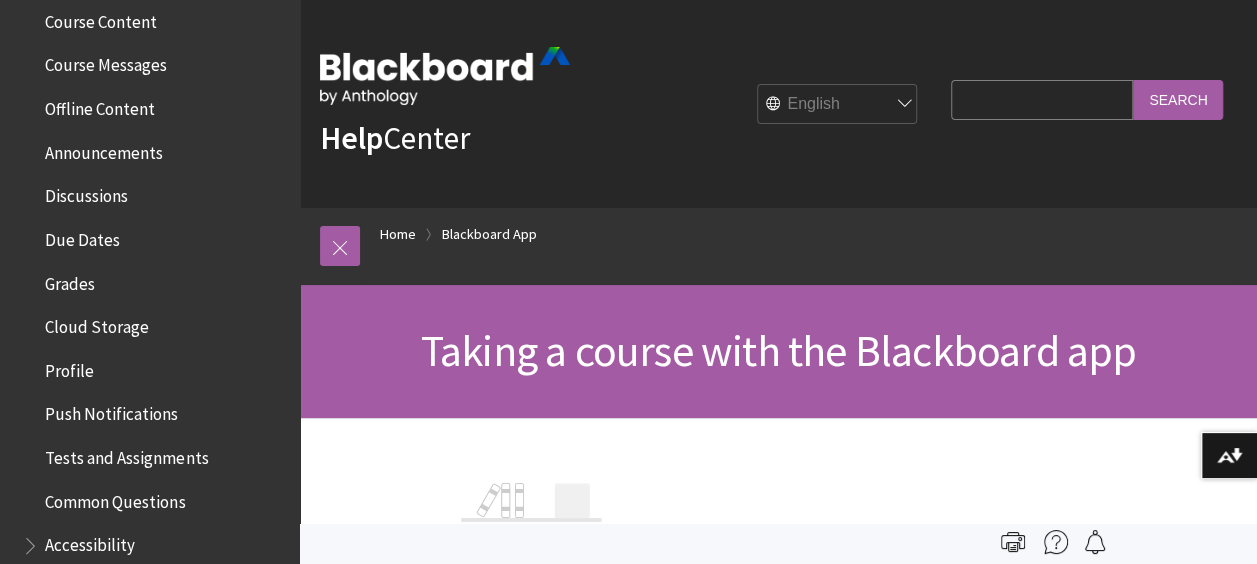 click on "Grades" at bounding box center (70, 280) 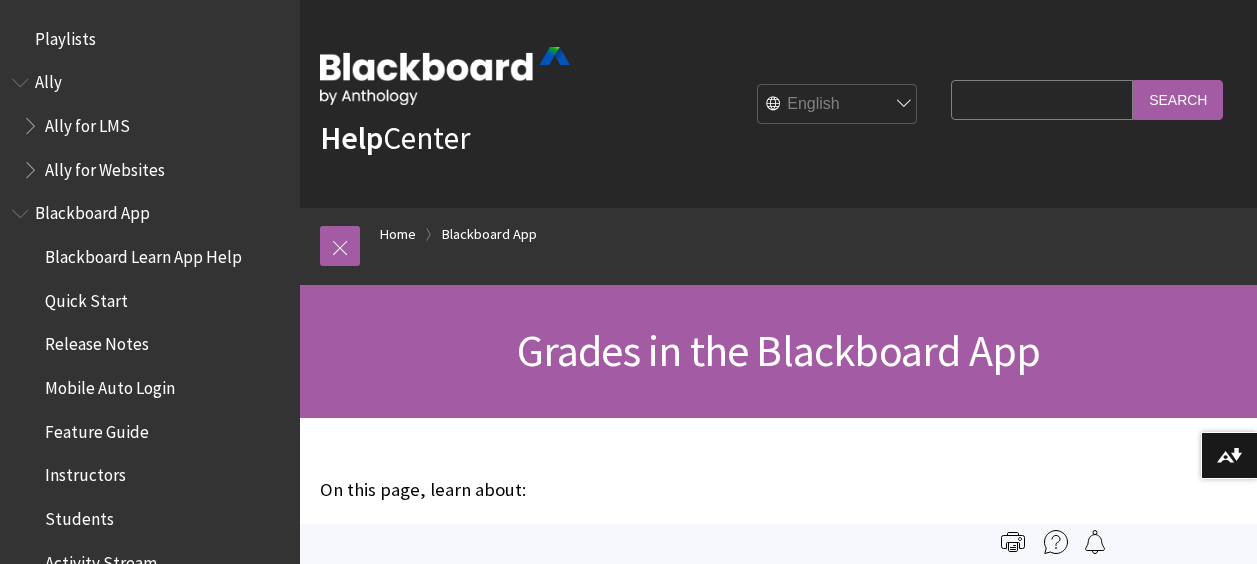scroll, scrollTop: 0, scrollLeft: 0, axis: both 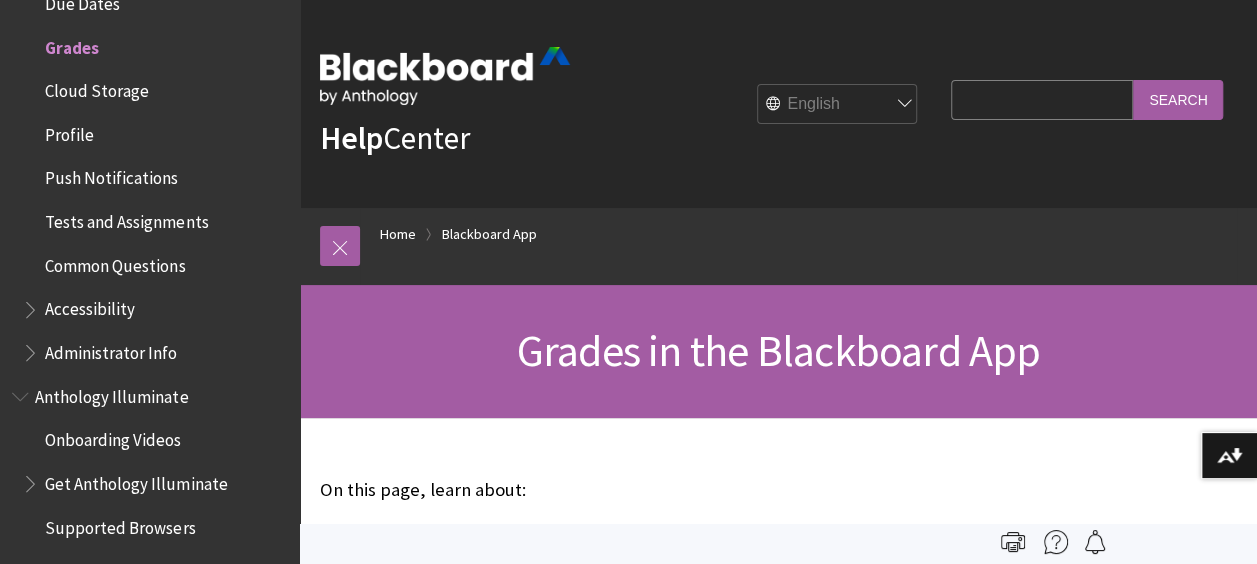 click on "Help  Center" at bounding box center (395, 138) 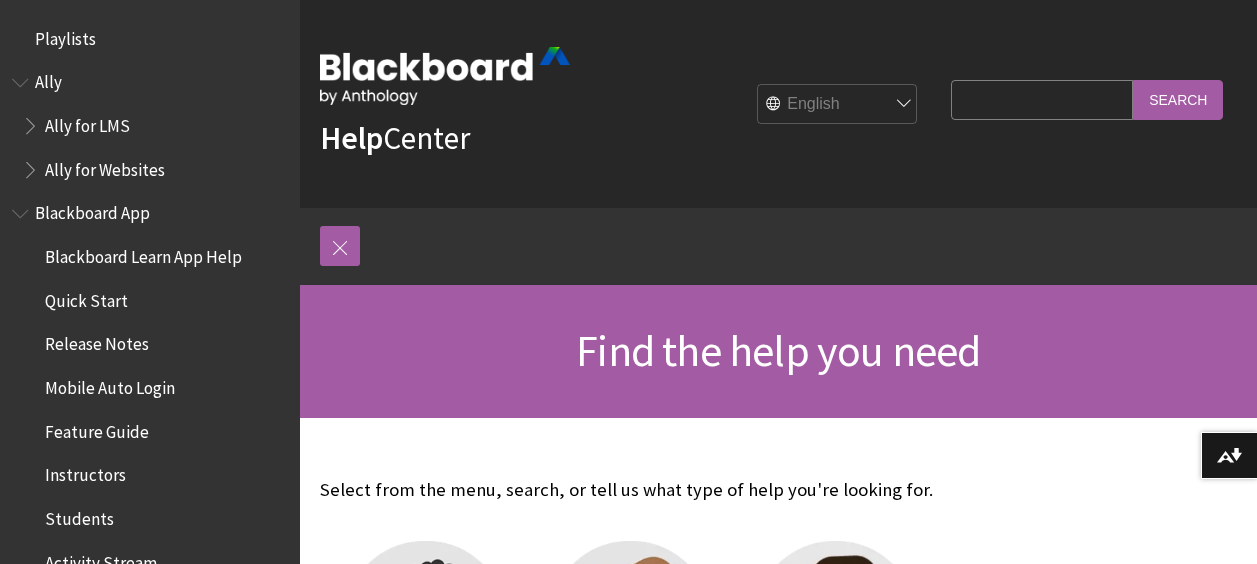 scroll, scrollTop: 0, scrollLeft: 0, axis: both 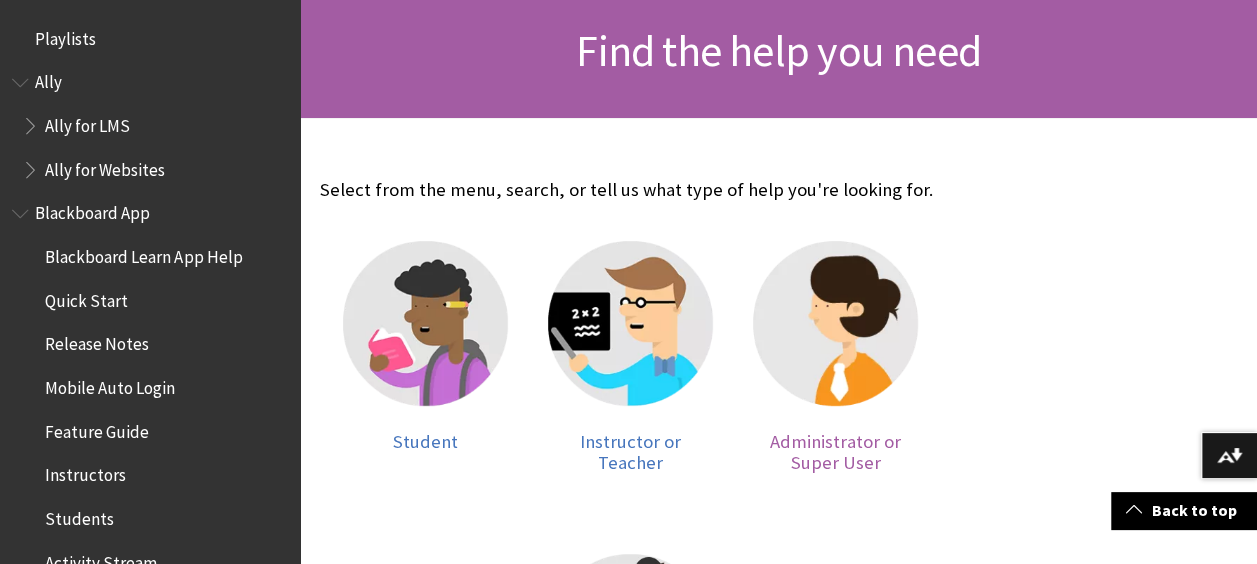 click at bounding box center [835, 323] 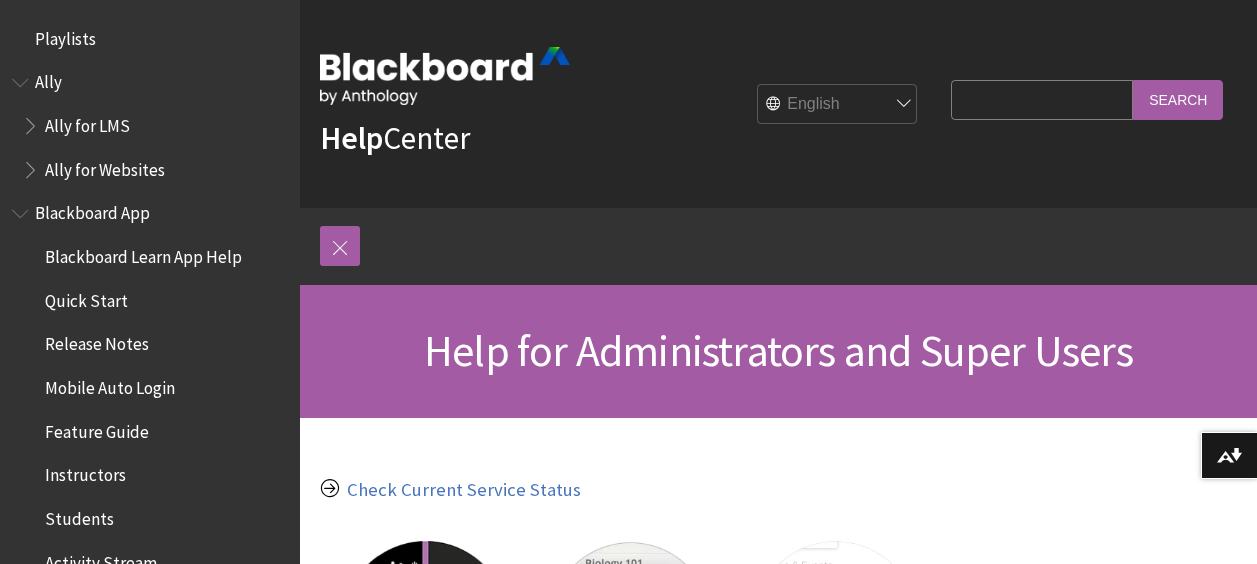 scroll, scrollTop: 0, scrollLeft: 0, axis: both 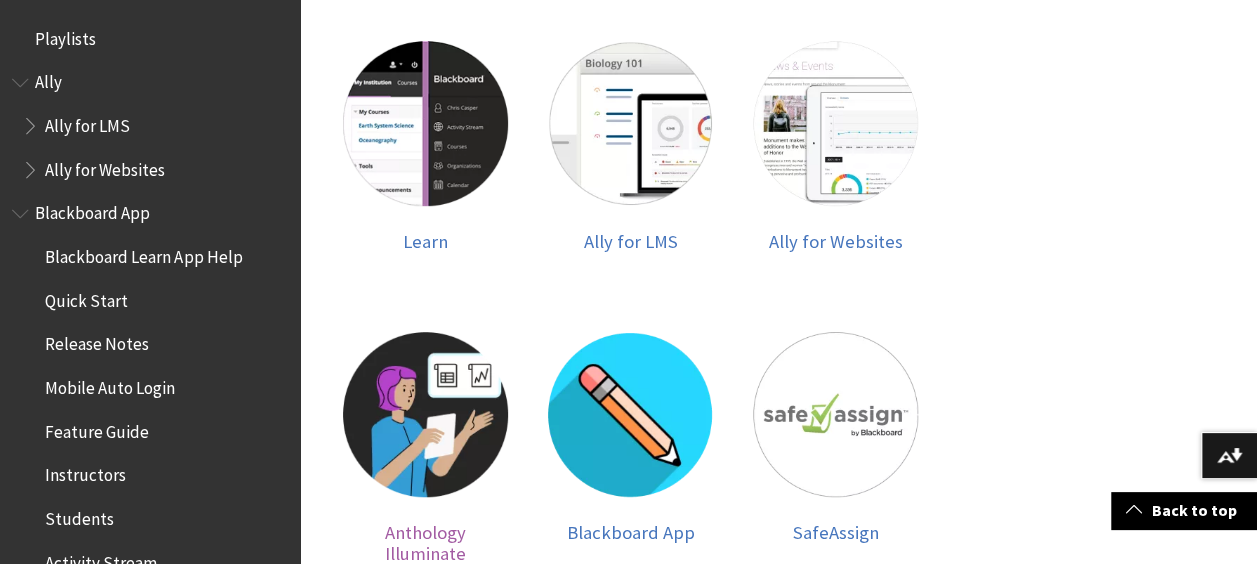 click at bounding box center [425, 414] 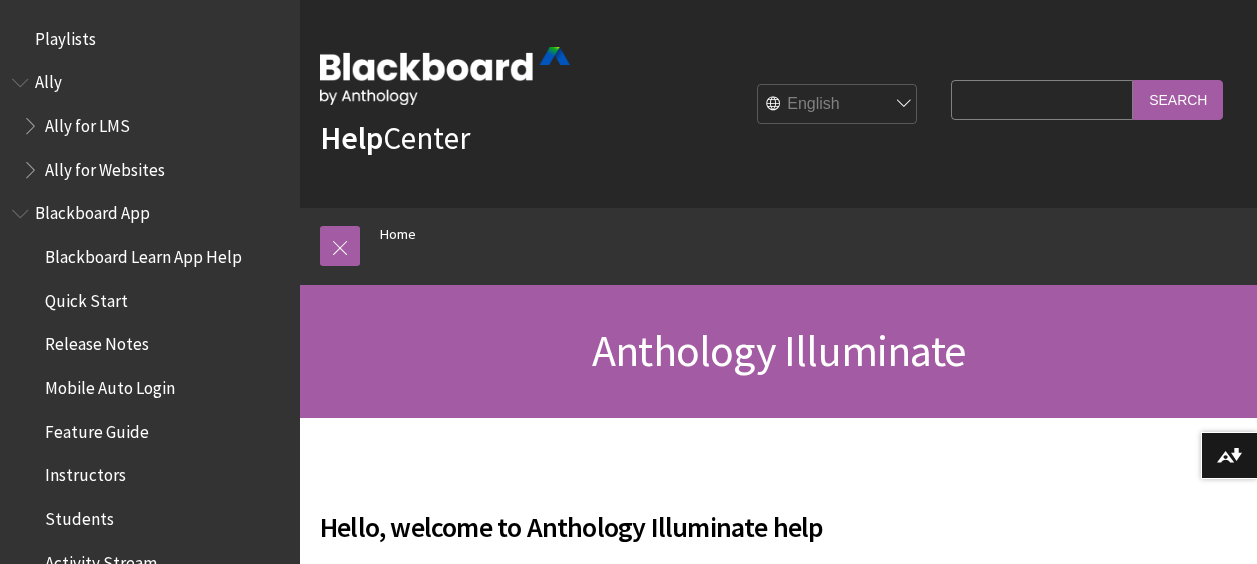 scroll, scrollTop: 0, scrollLeft: 0, axis: both 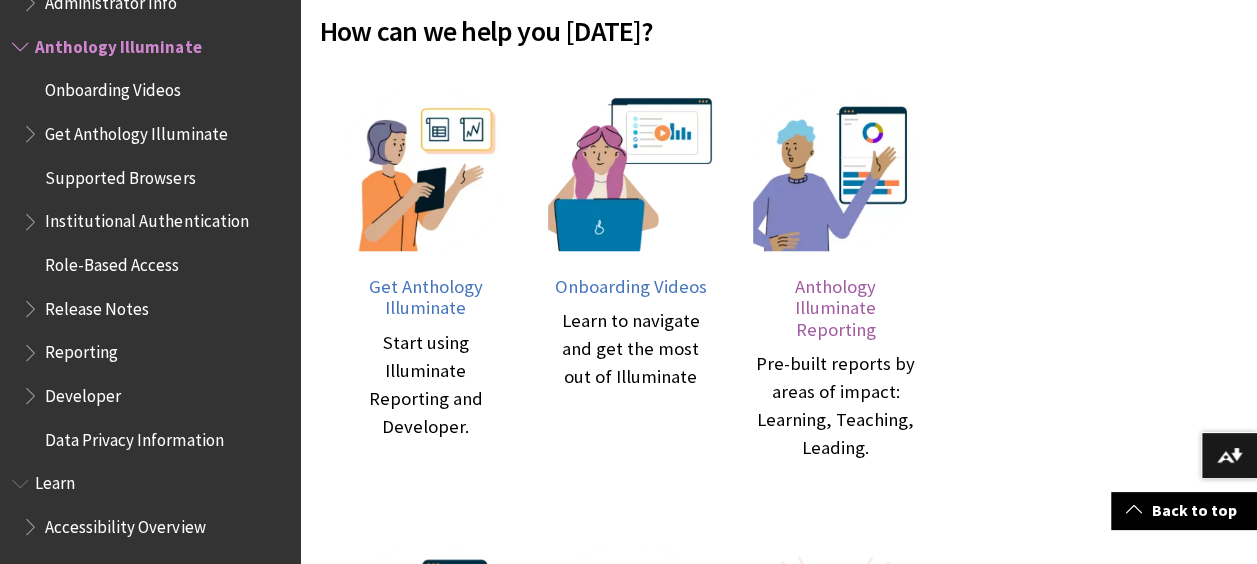 click on "Anthology Illuminate Reporting" at bounding box center [835, 308] 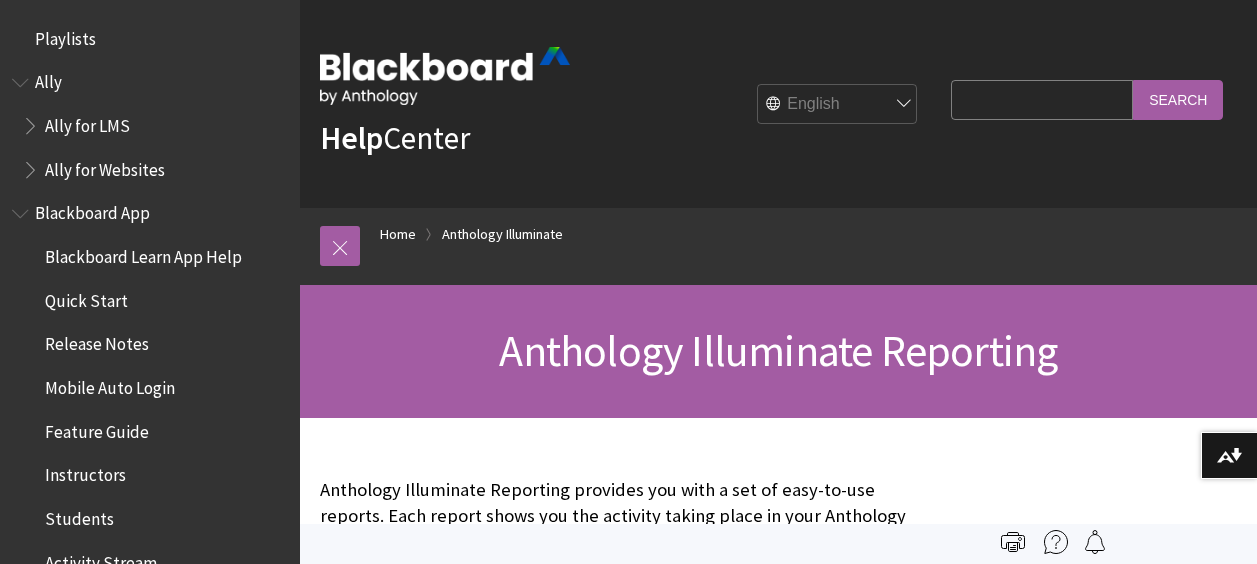 scroll, scrollTop: 0, scrollLeft: 0, axis: both 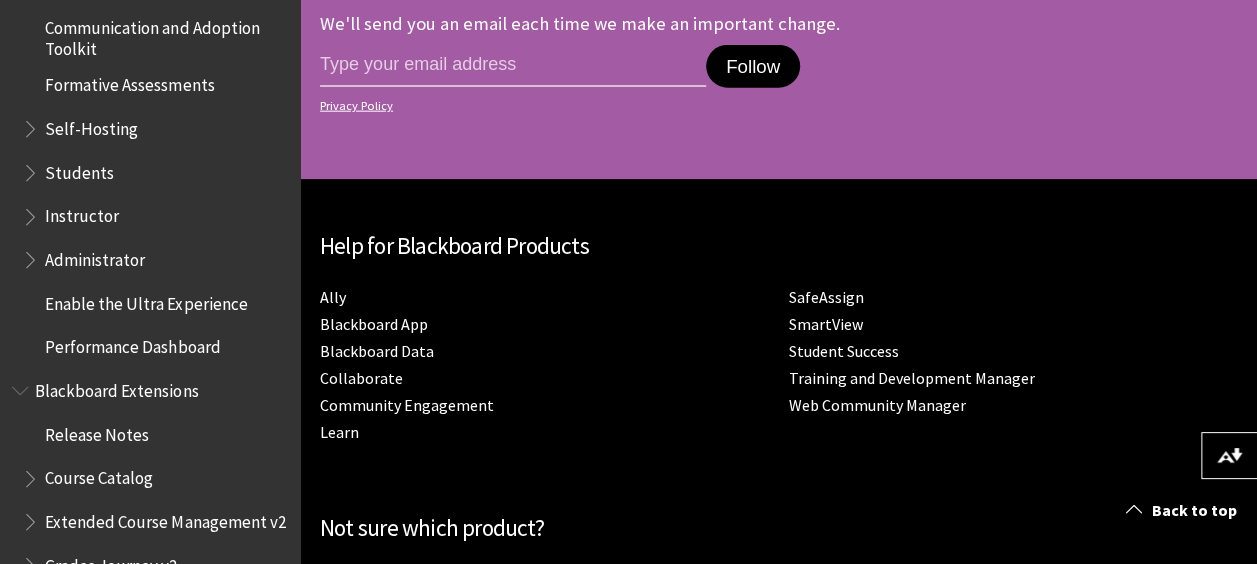 click at bounding box center [32, 168] 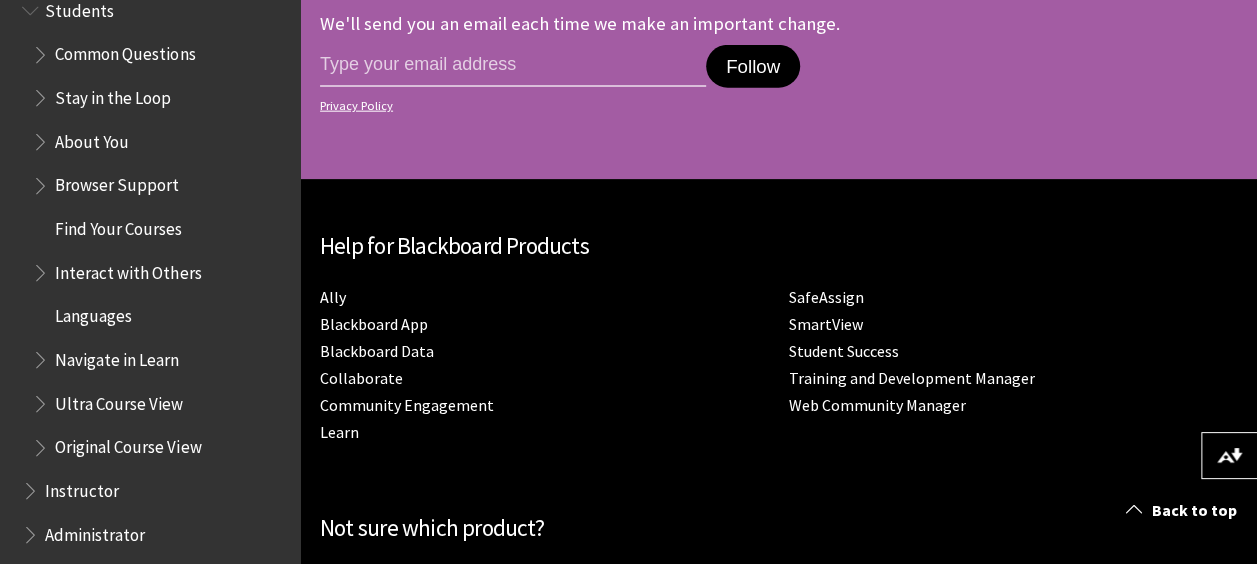 scroll, scrollTop: 2363, scrollLeft: 0, axis: vertical 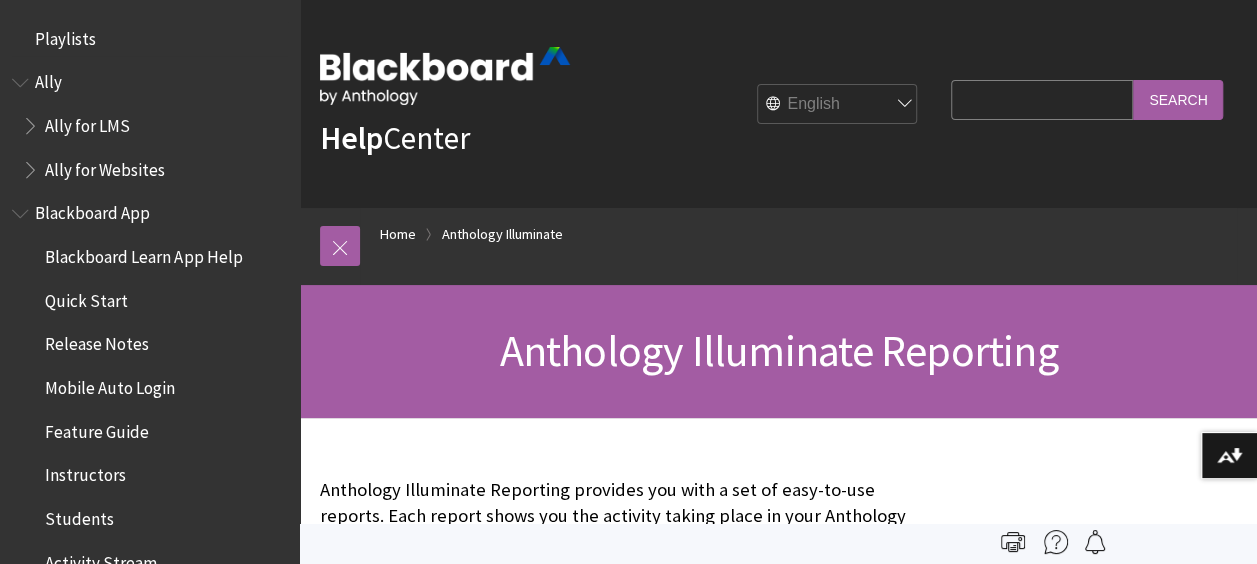 click on "Playlists" at bounding box center (65, 35) 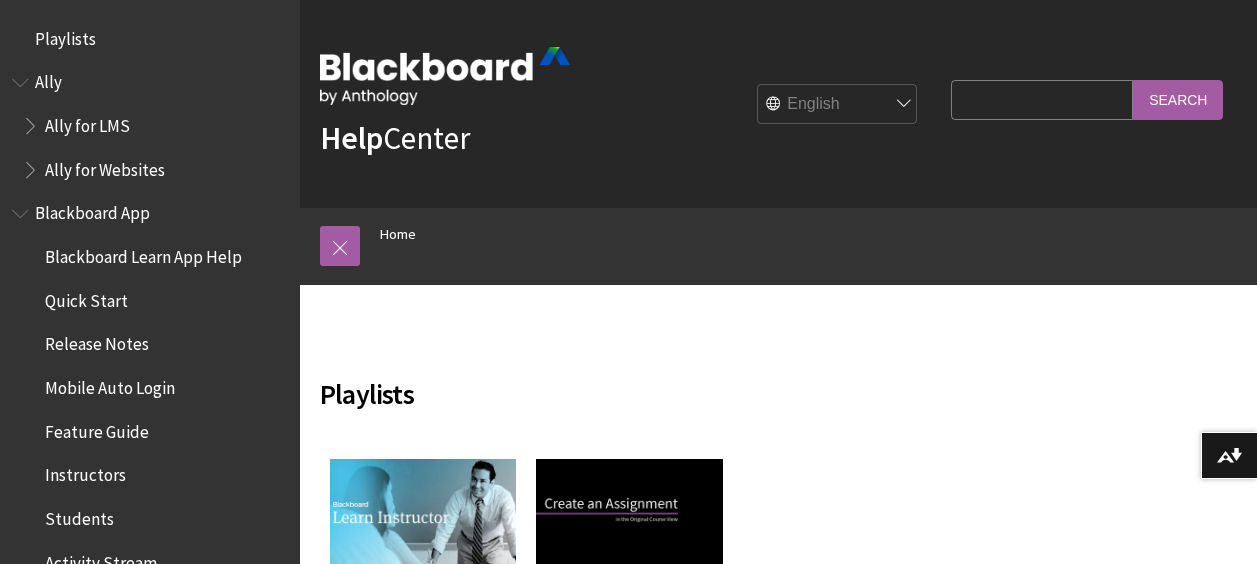scroll, scrollTop: 0, scrollLeft: 0, axis: both 